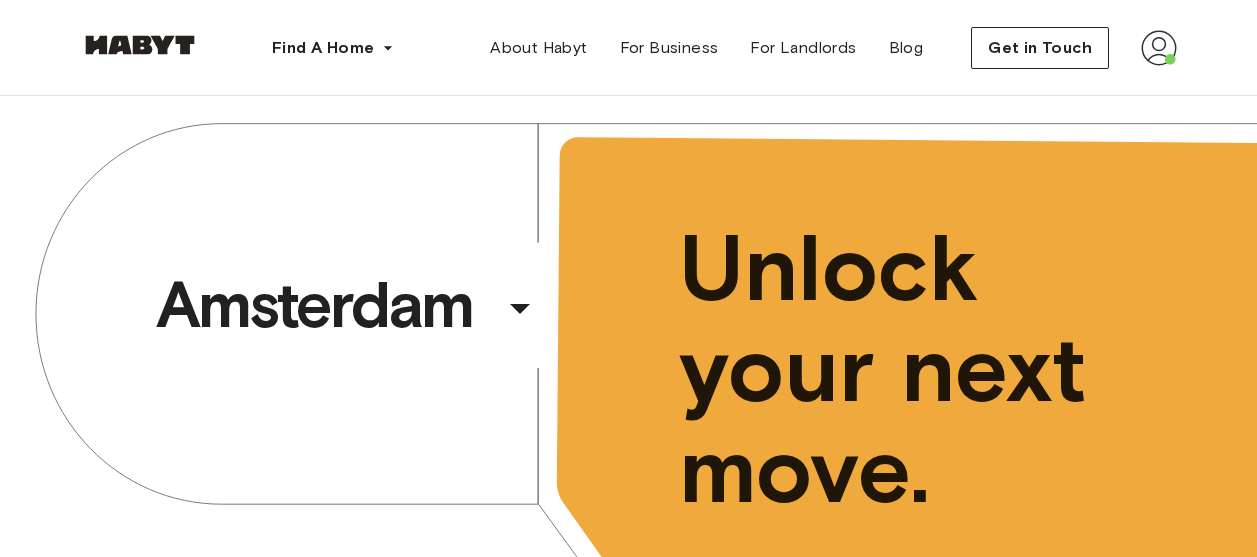 scroll, scrollTop: 0, scrollLeft: 0, axis: both 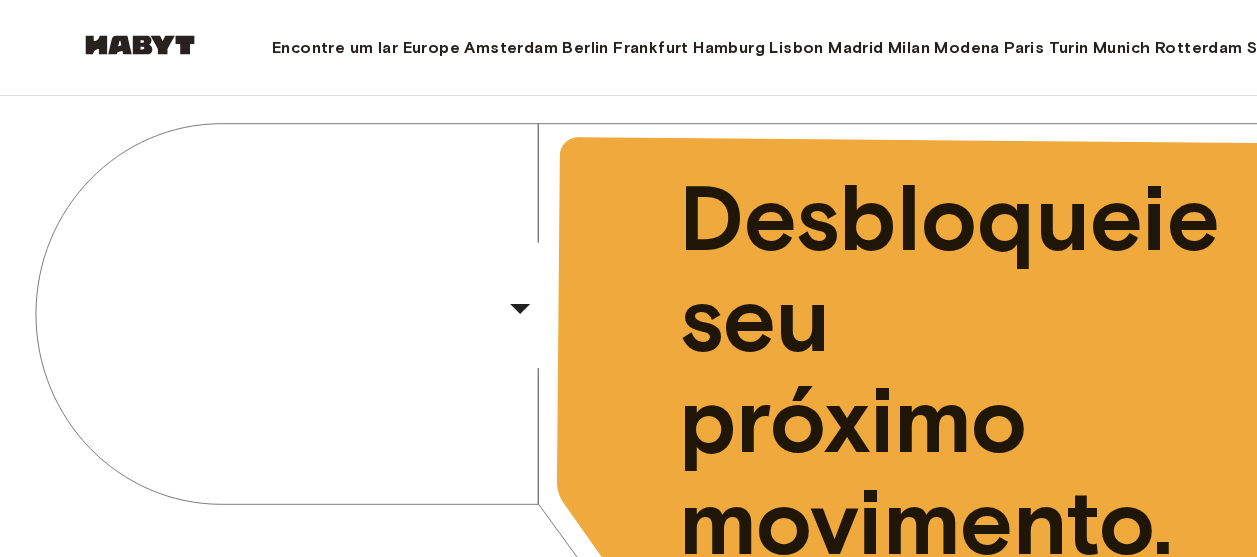 click at bounding box center [9414, 48] 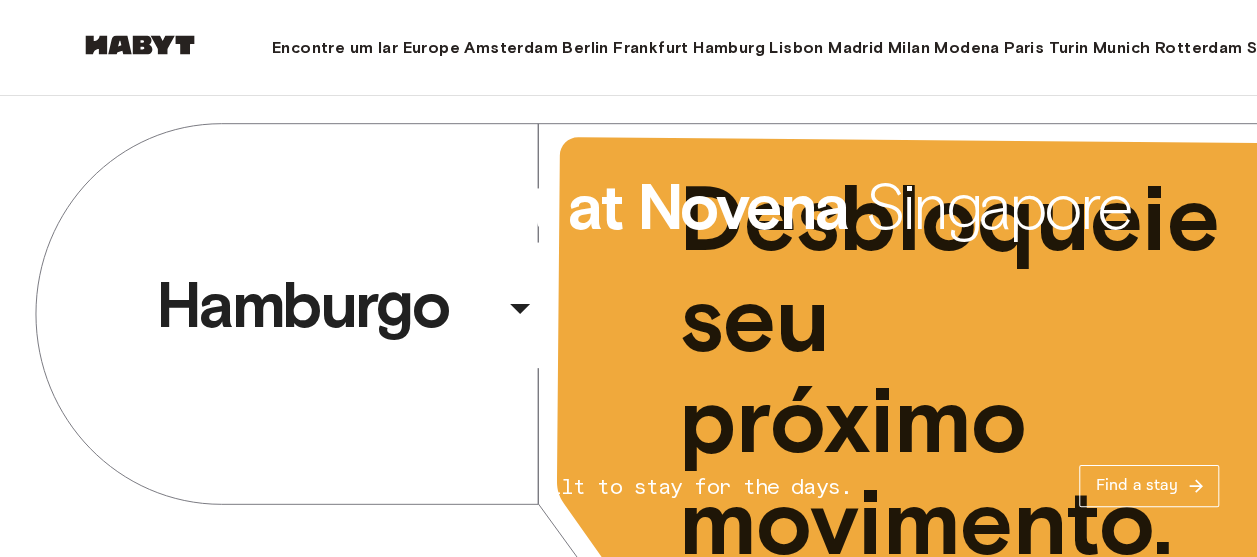 click at bounding box center [9414, 48] 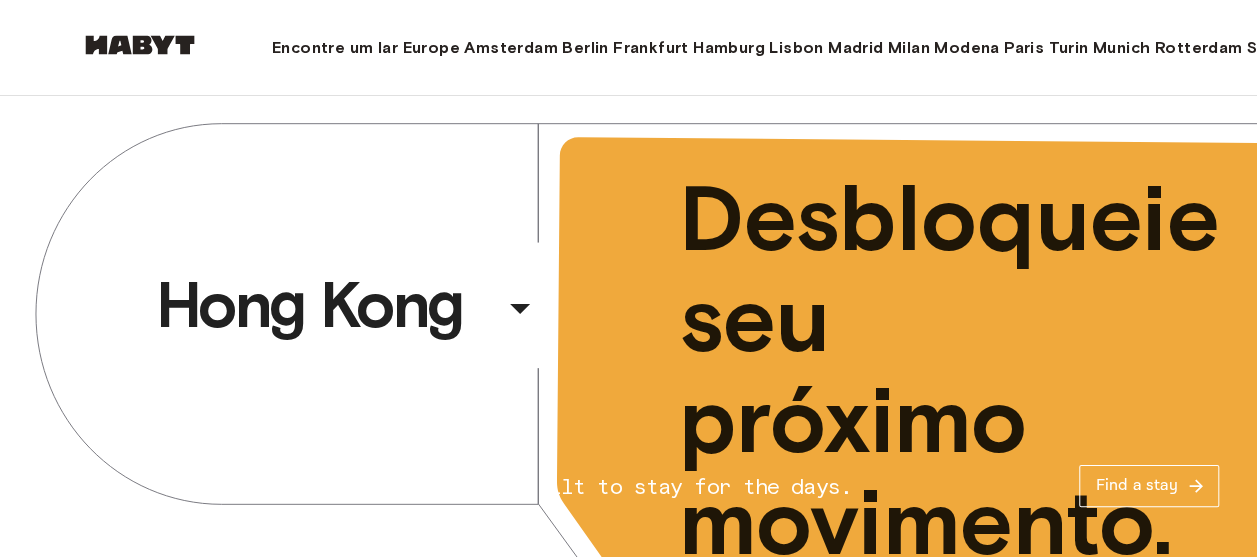 click on "Perfil" at bounding box center [9347, 94] 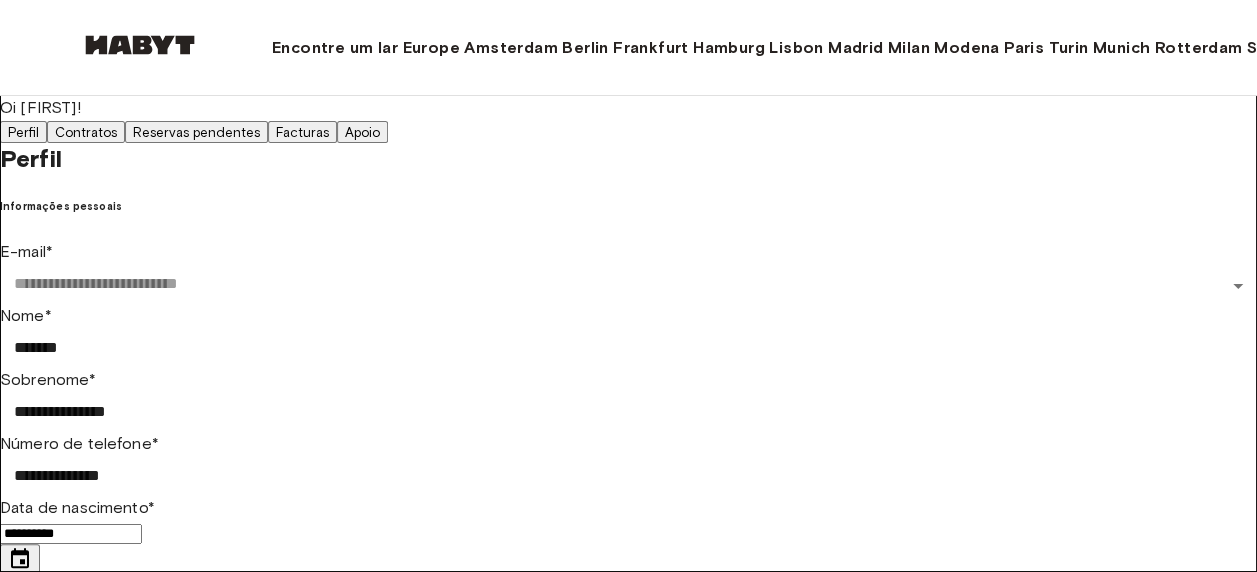 click on "Reservas pendentes" at bounding box center (196, 132) 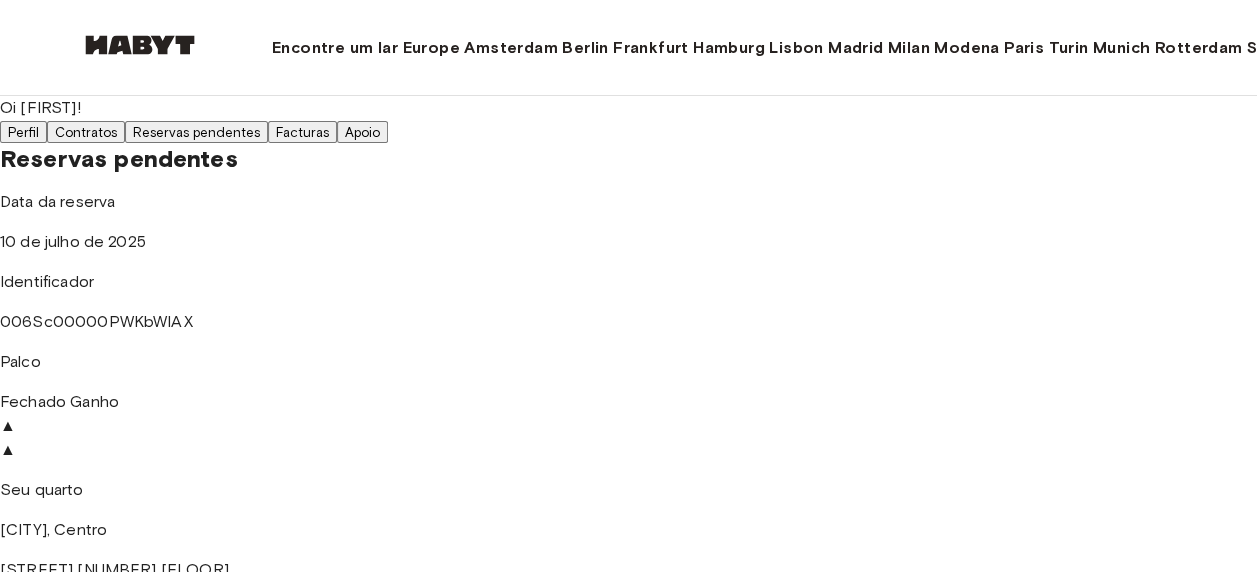 click on "Contratos" at bounding box center [86, 132] 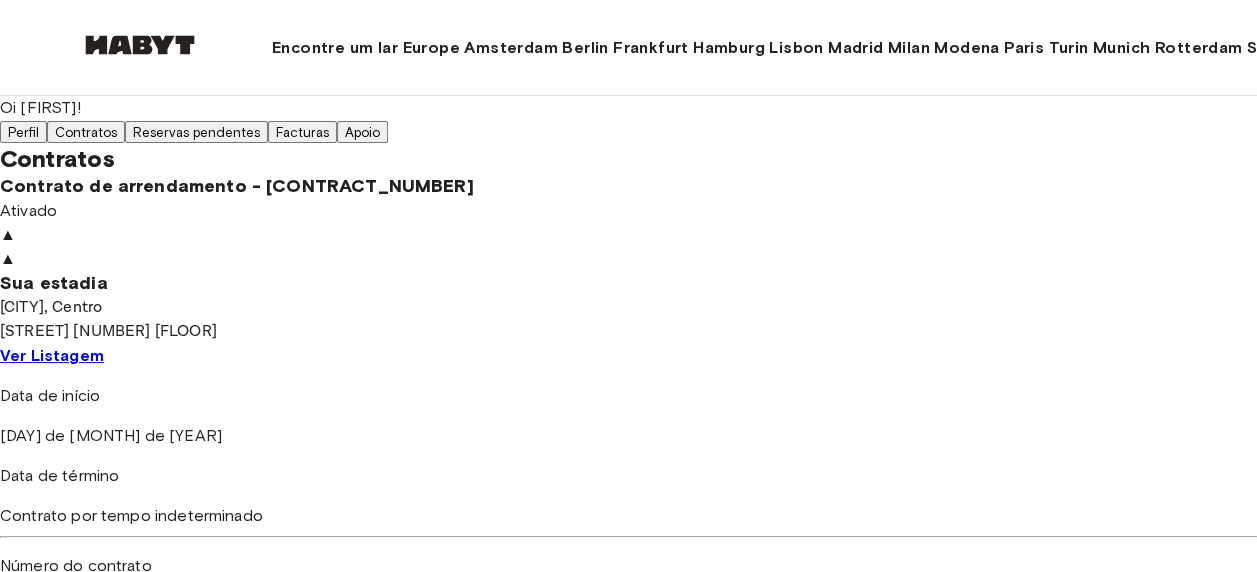 click at bounding box center (628, 223) 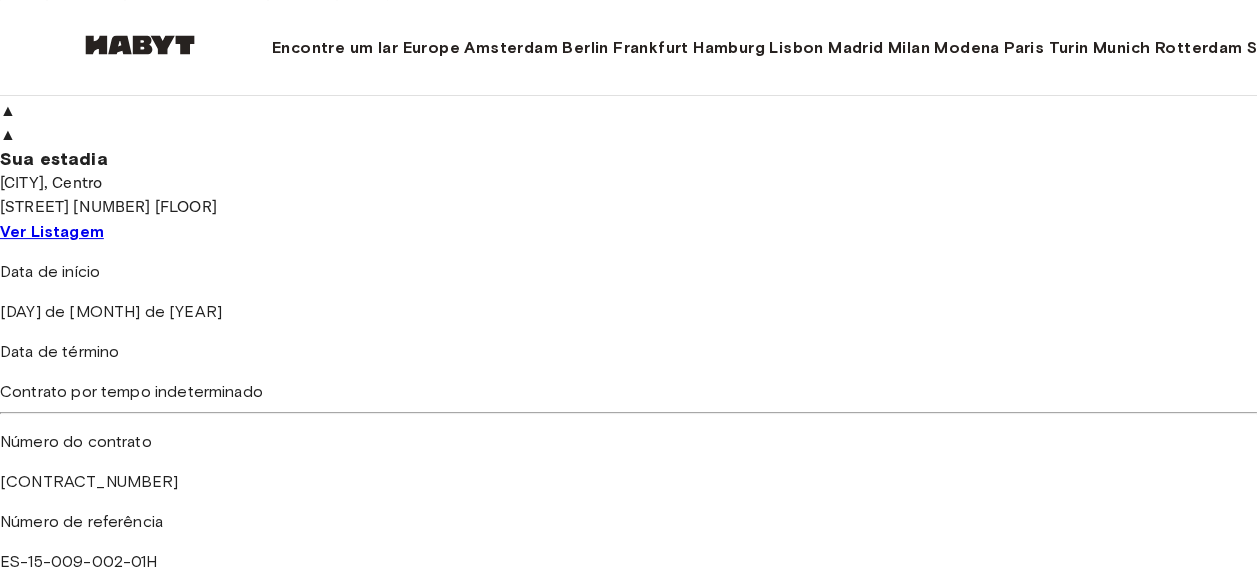 scroll, scrollTop: 18, scrollLeft: 0, axis: vertical 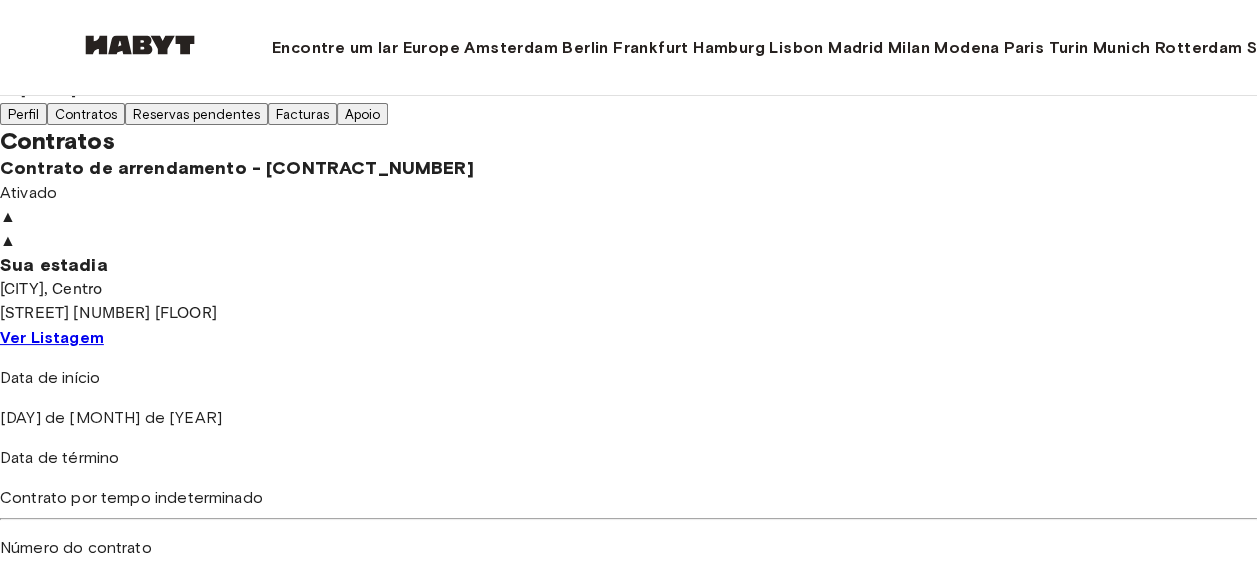 click on "Ver Listagem" at bounding box center (52, 337) 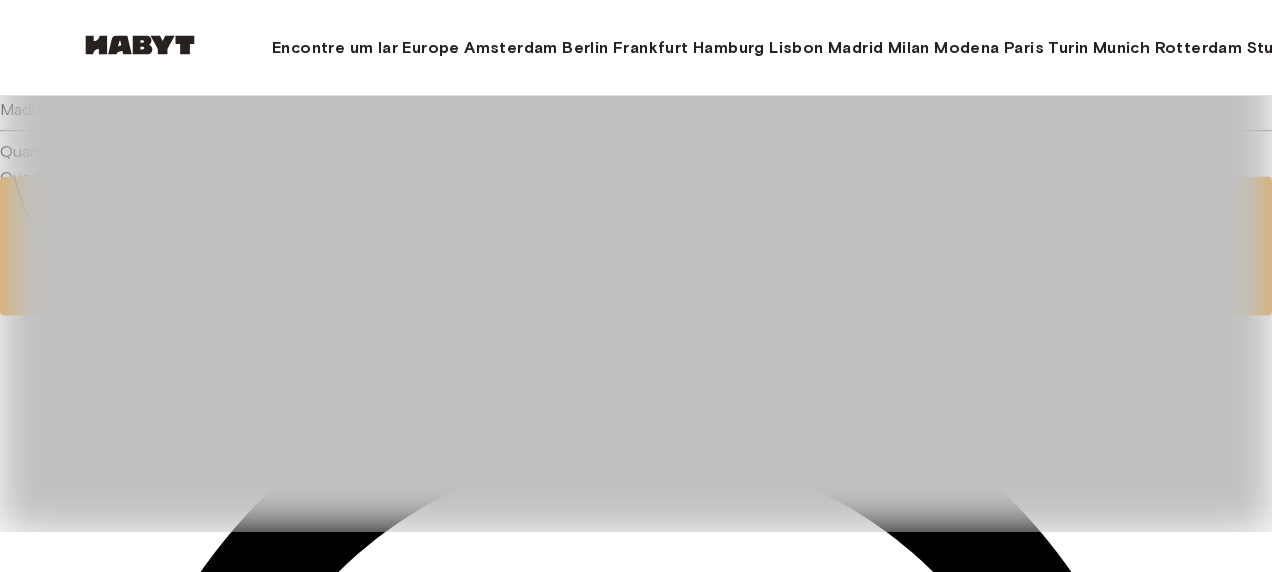scroll, scrollTop: 200, scrollLeft: 0, axis: vertical 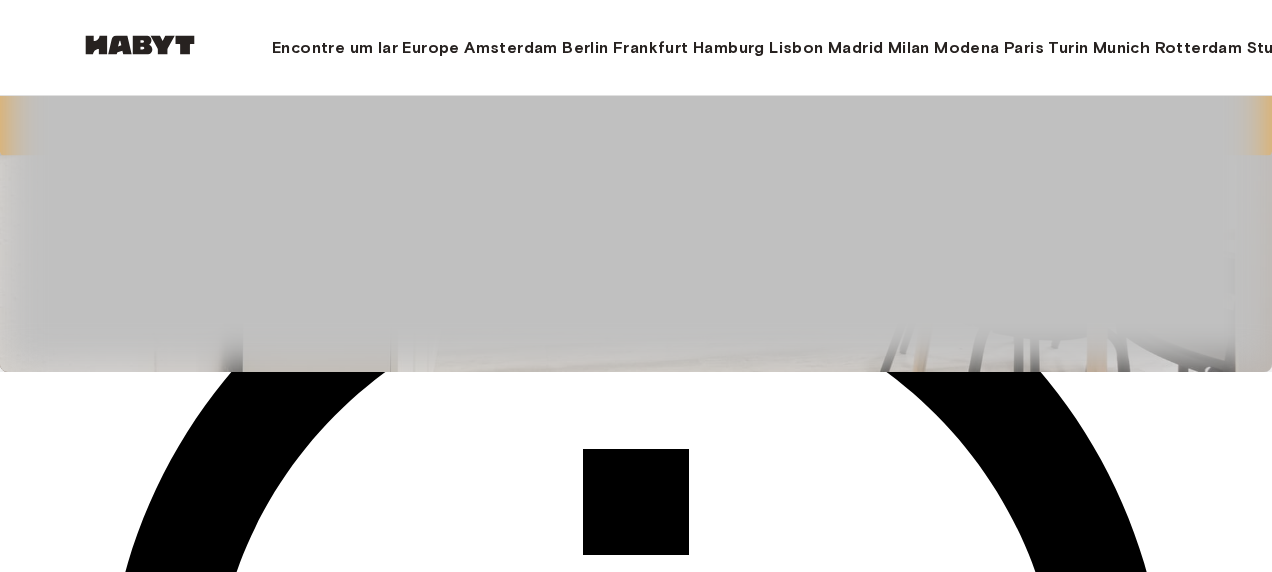 click on "Quarto" at bounding box center [26, 66593] 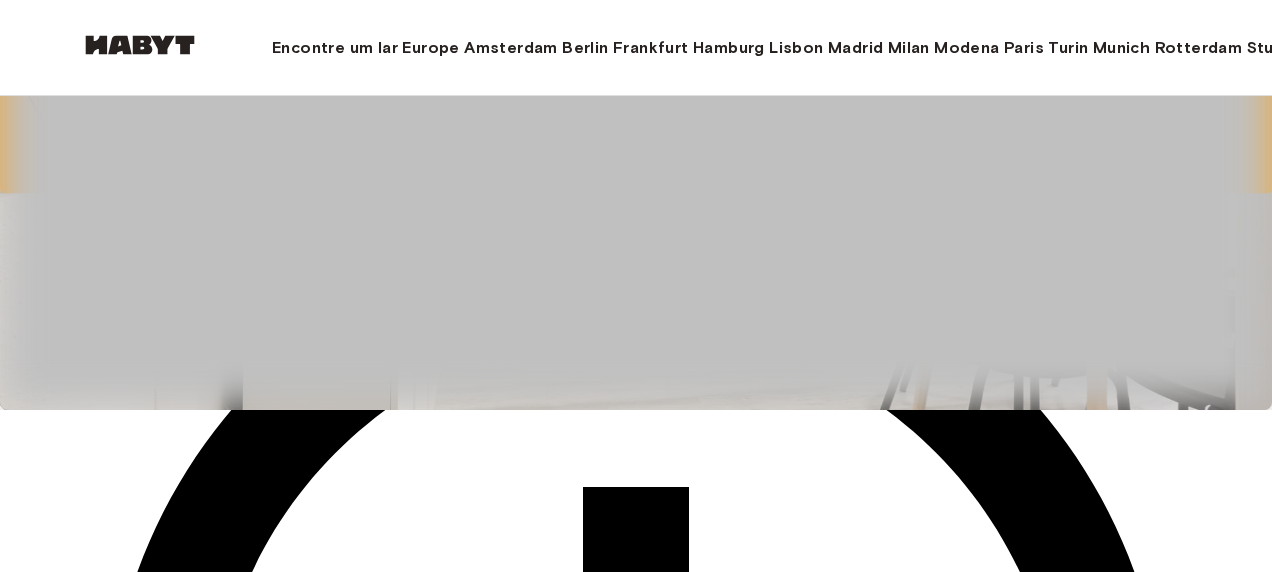 scroll, scrollTop: 202, scrollLeft: 0, axis: vertical 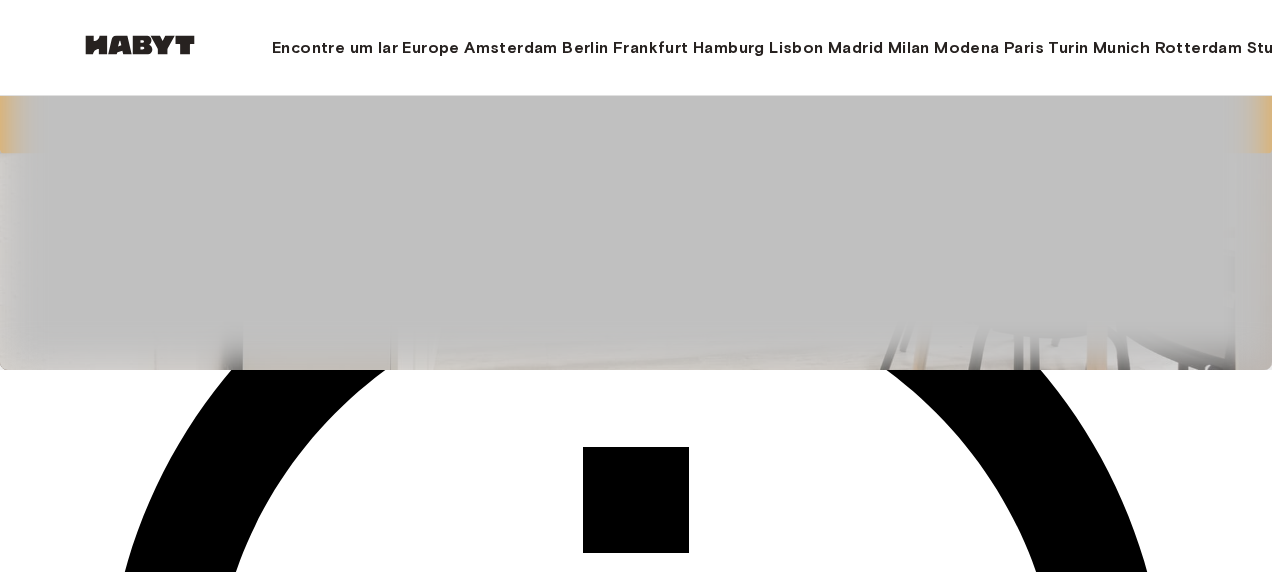 click at bounding box center (636, 84) 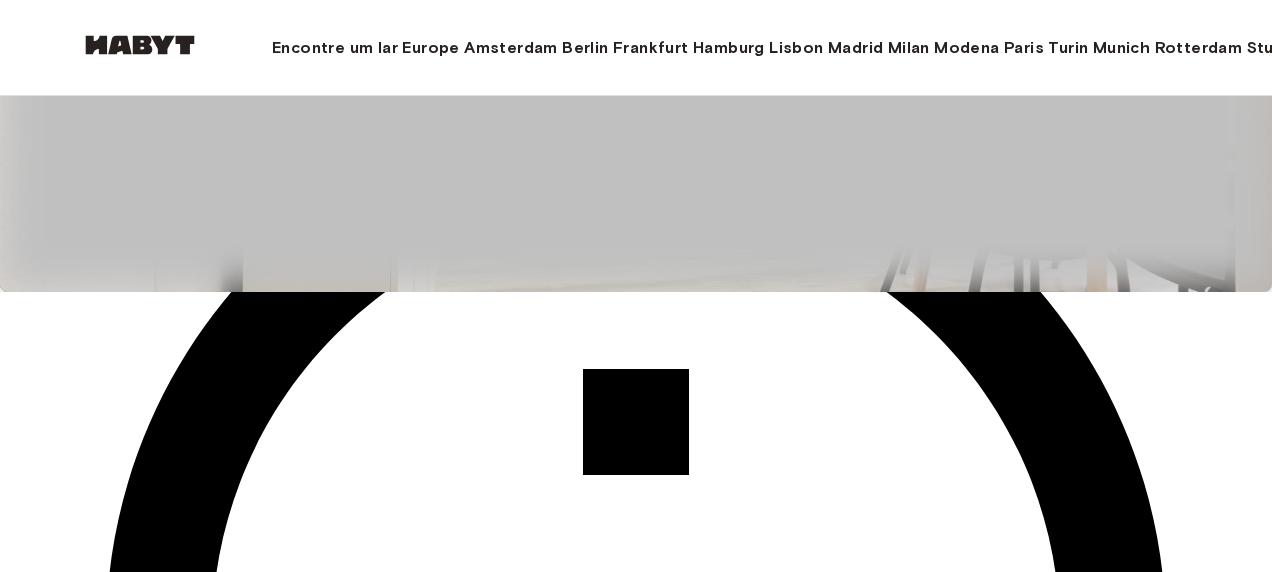 scroll, scrollTop: 282, scrollLeft: 0, axis: vertical 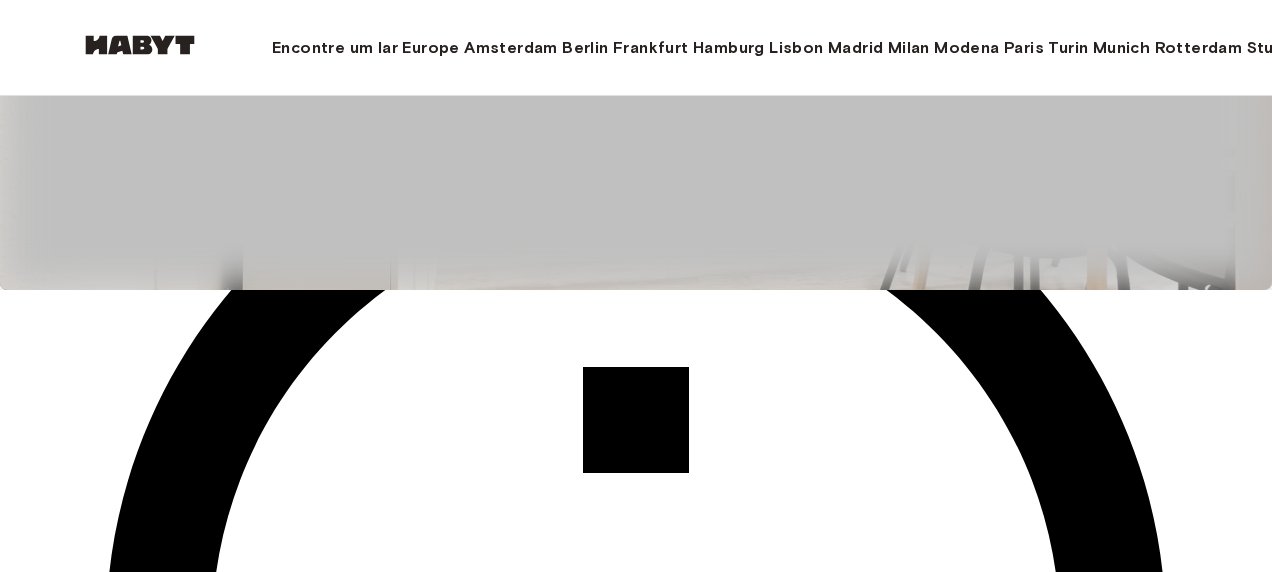 click on "Mostrar todas as fotos" at bounding box center (137, 1378) 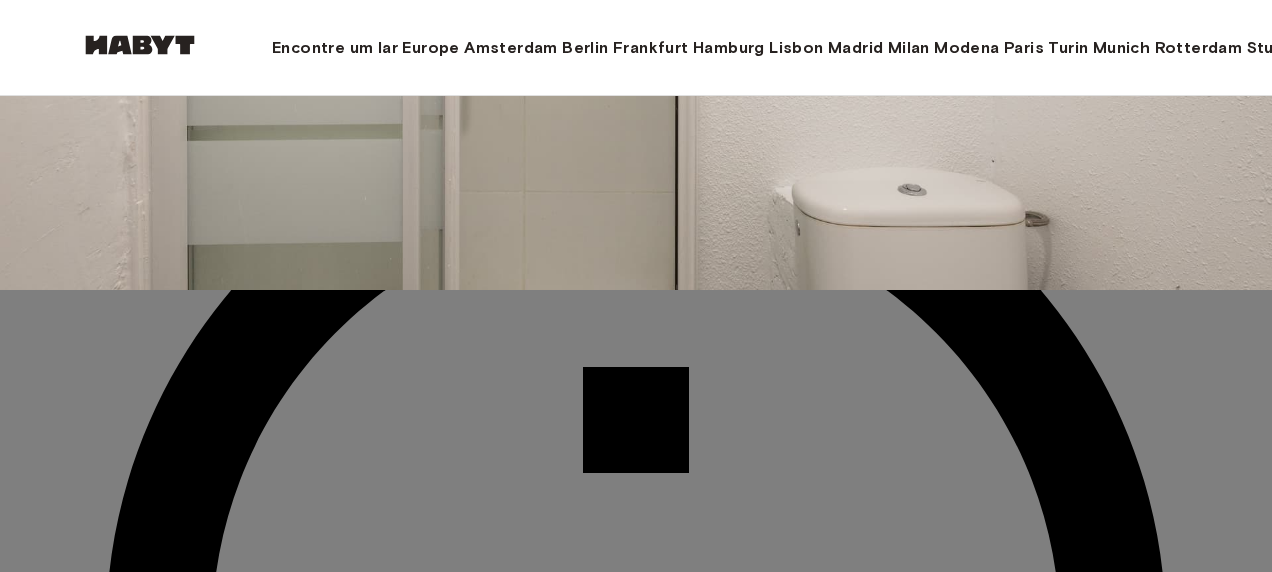 drag, startPoint x: 913, startPoint y: 366, endPoint x: 912, endPoint y: 174, distance: 192.00261 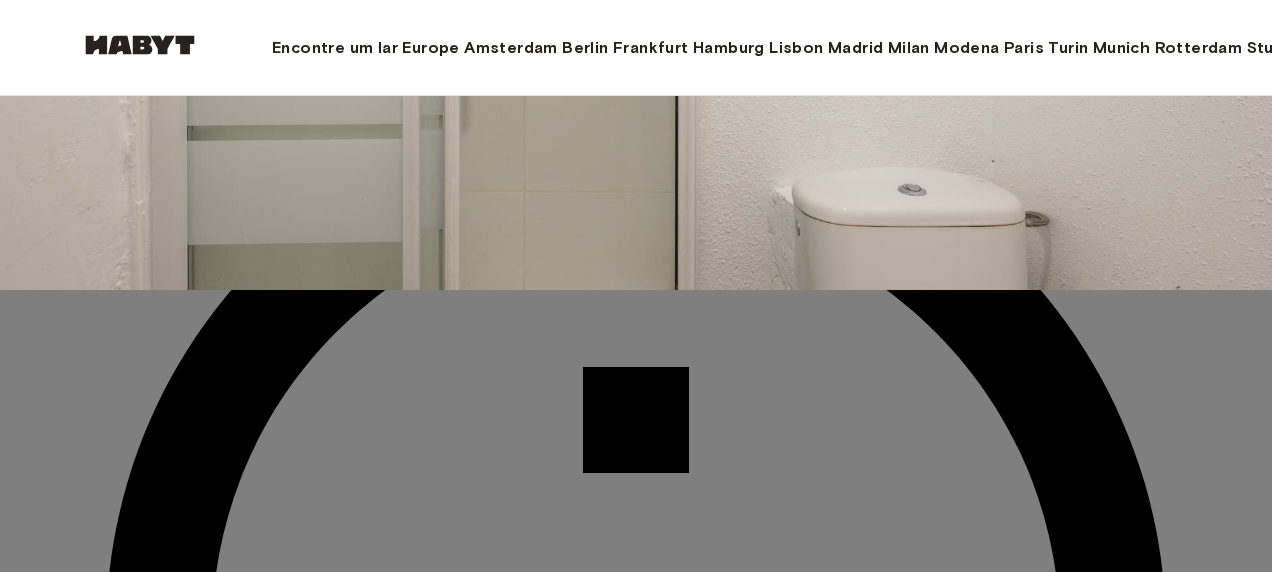 click 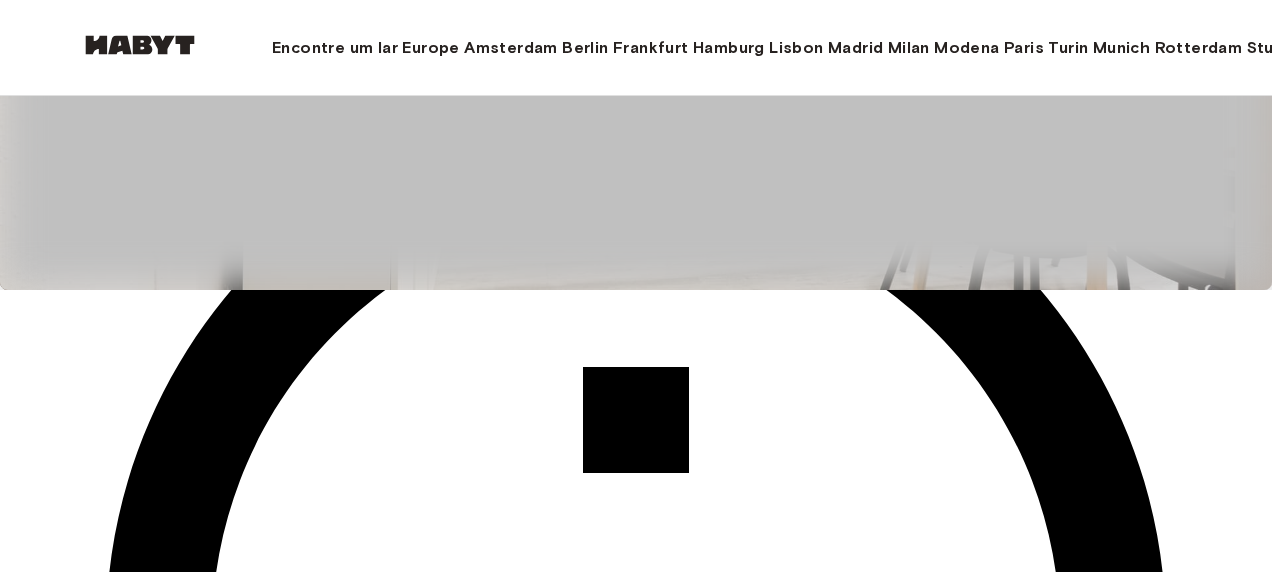 click at bounding box center (636, 4) 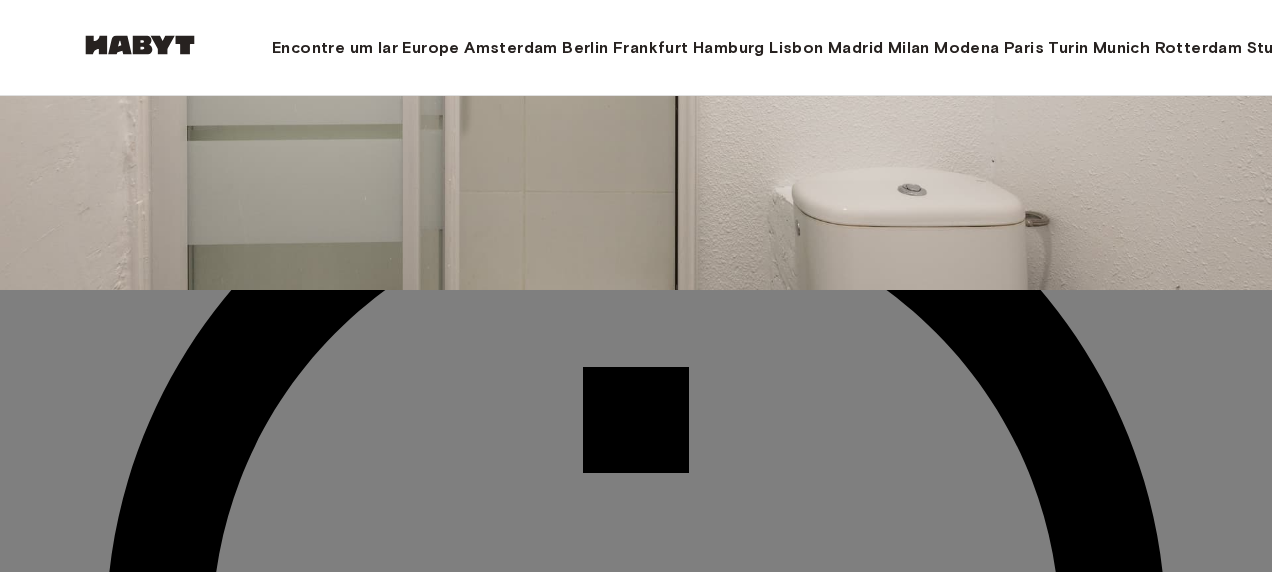 click at bounding box center (636, 69573) 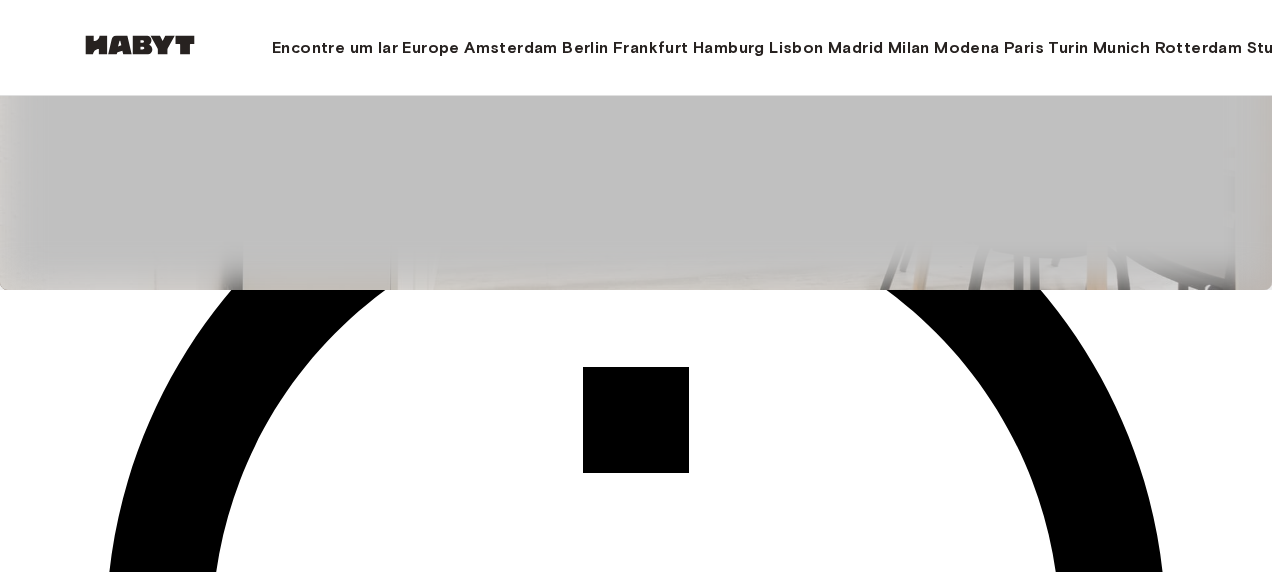 type 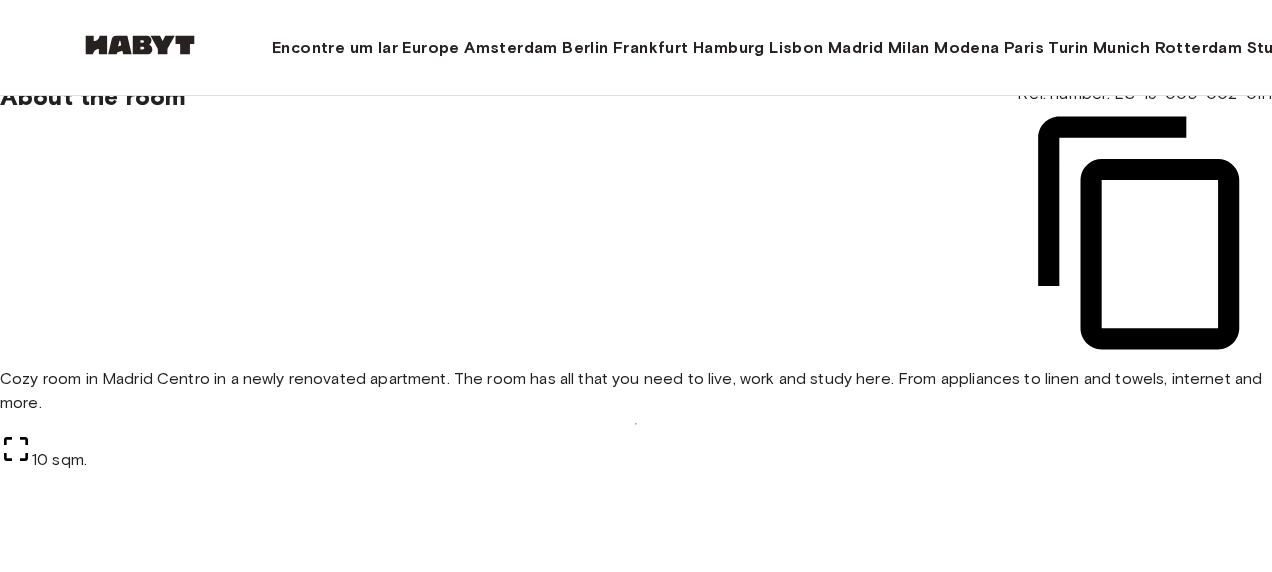 scroll, scrollTop: 1642, scrollLeft: 0, axis: vertical 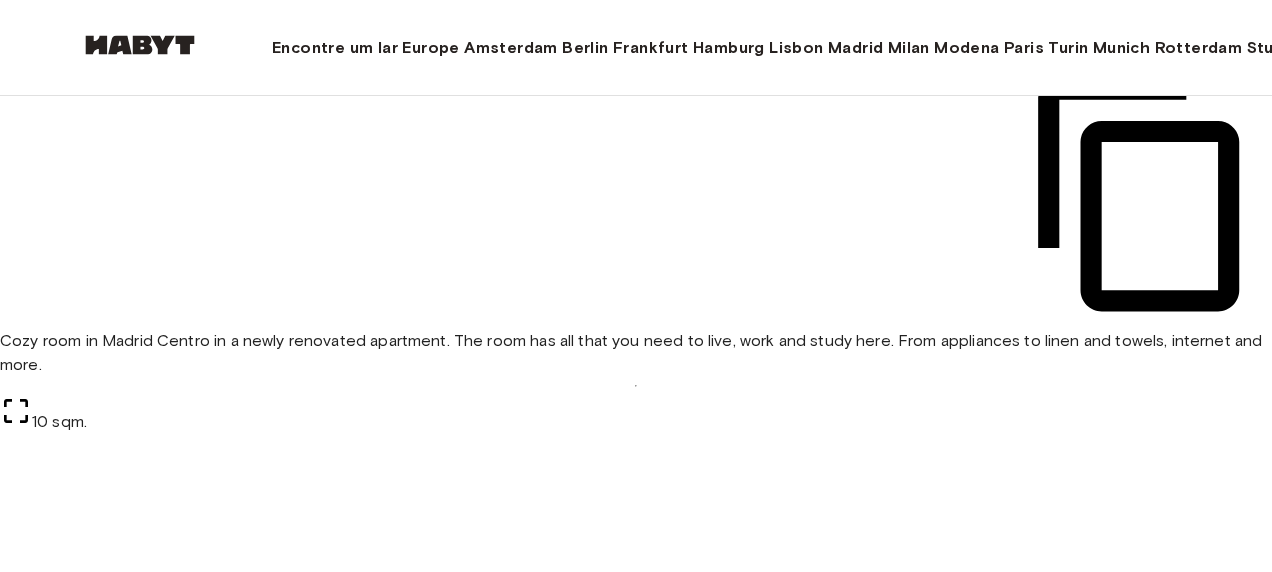 click at bounding box center [636, 21236] 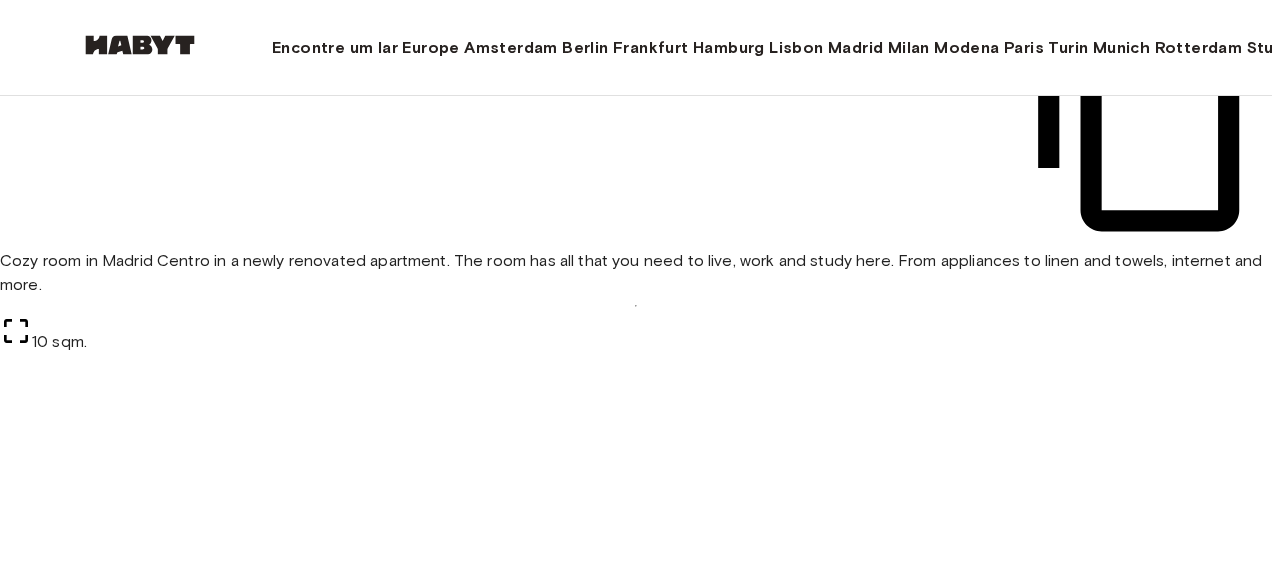 scroll, scrollTop: 1682, scrollLeft: 0, axis: vertical 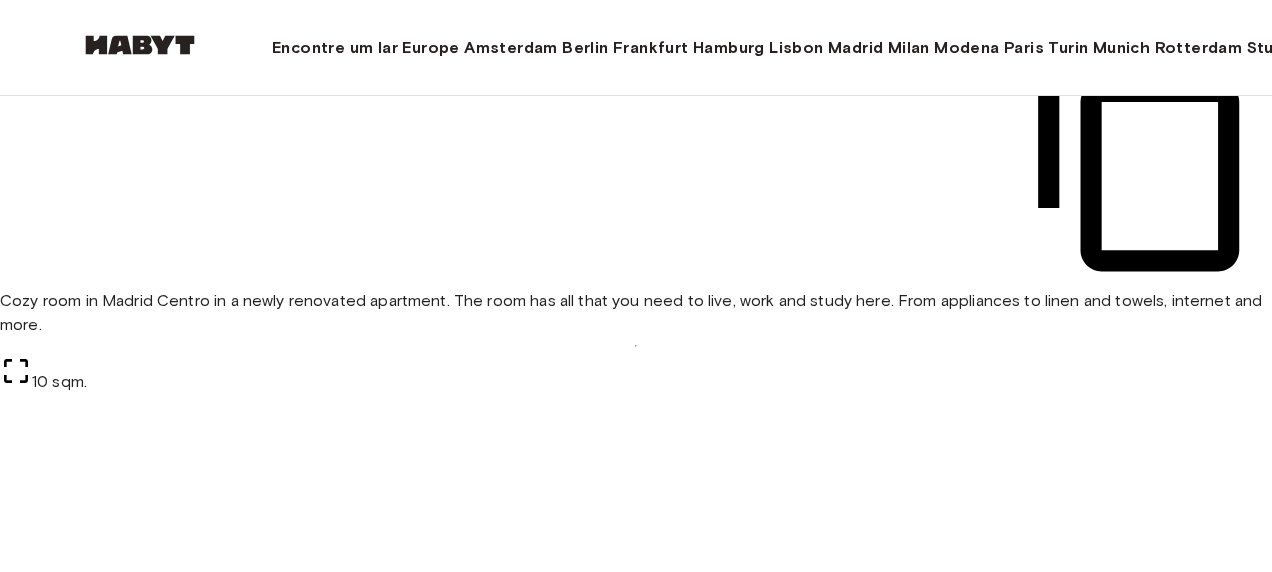 click at bounding box center [20, 58590] 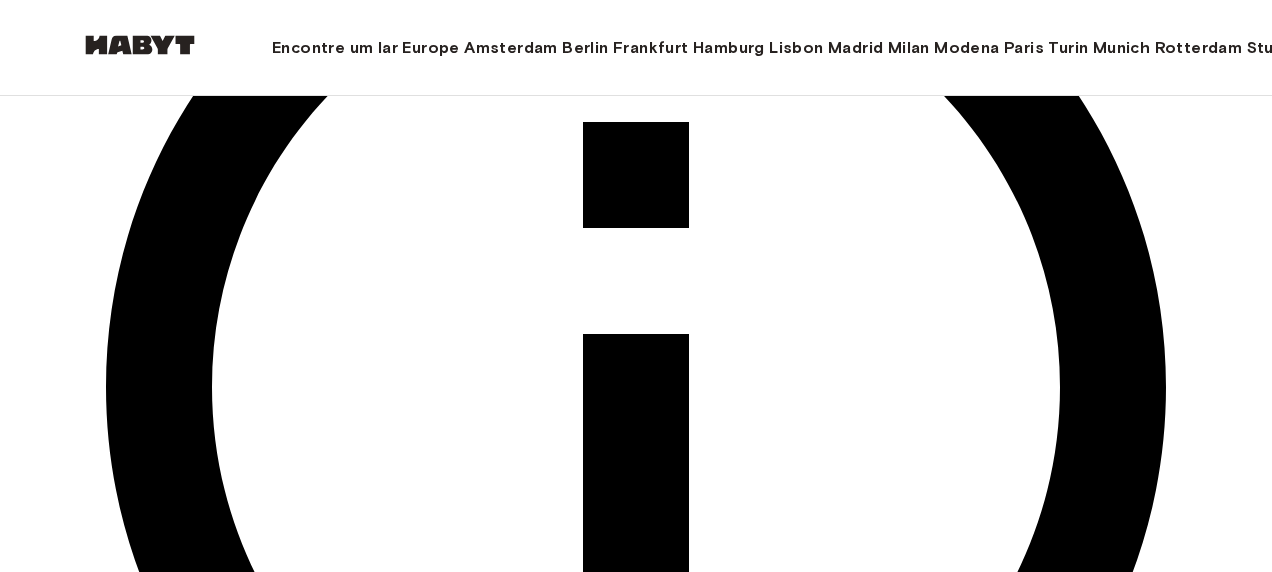 scroll, scrollTop: 522, scrollLeft: 0, axis: vertical 